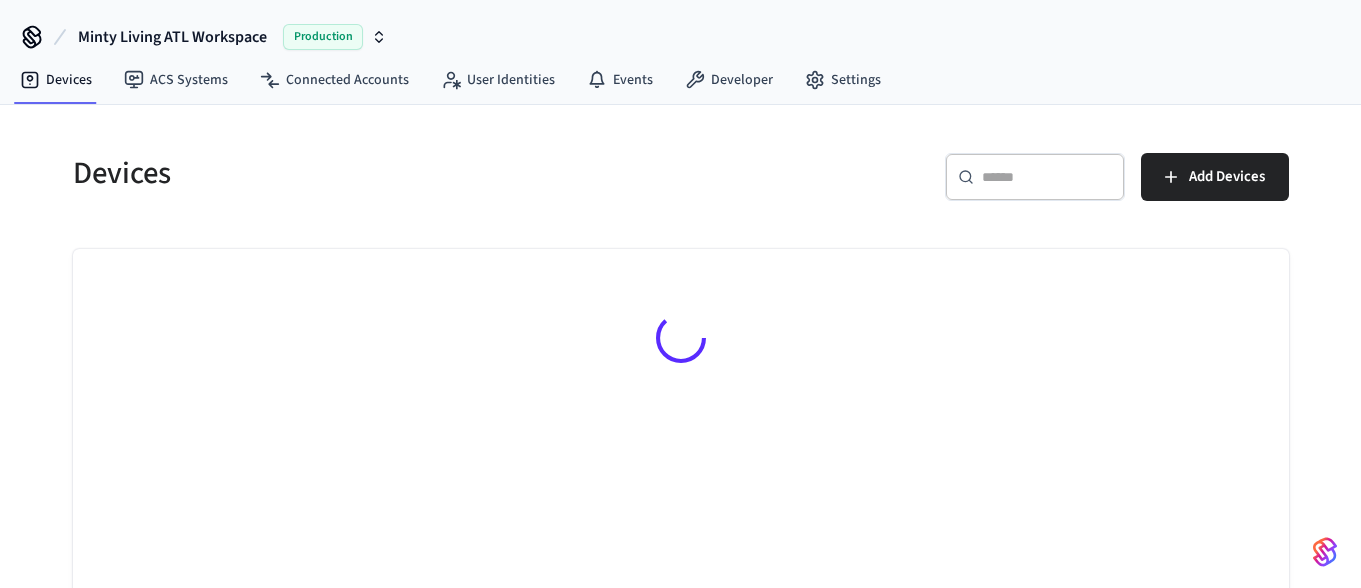 scroll, scrollTop: 0, scrollLeft: 0, axis: both 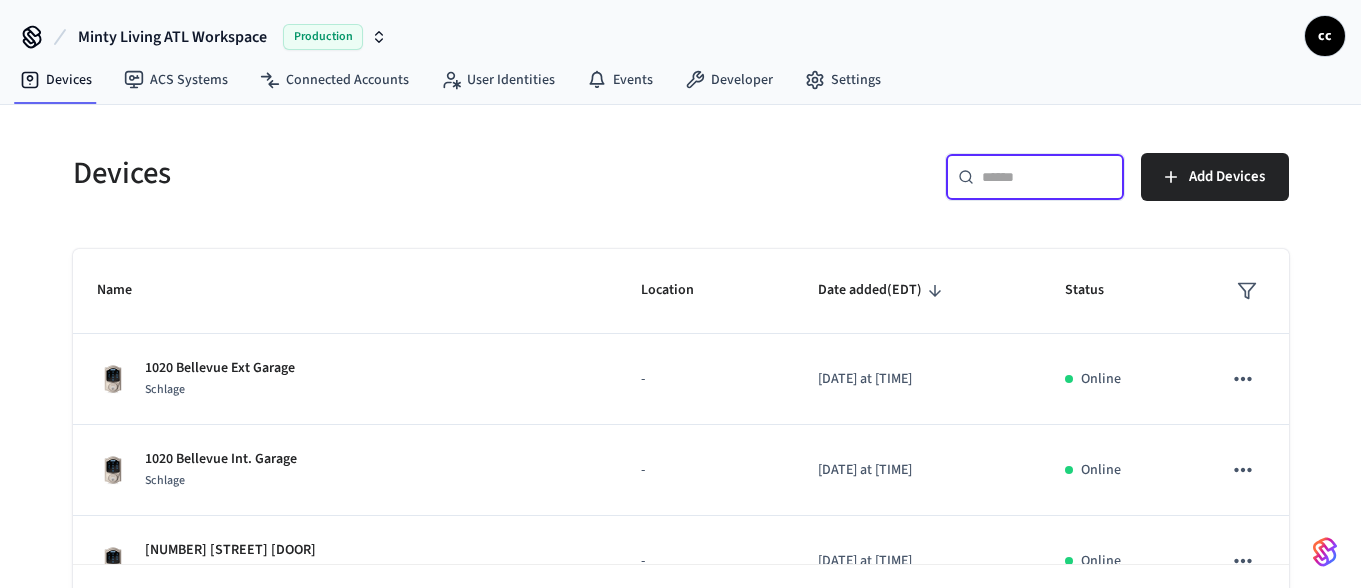 click at bounding box center (1047, 177) 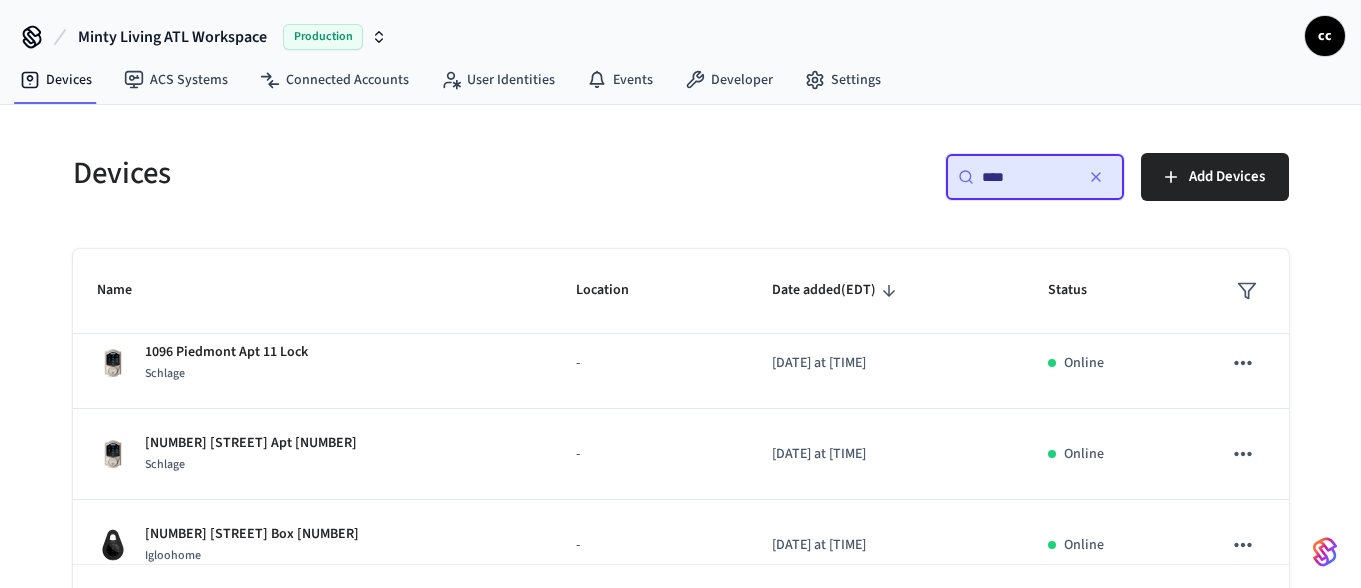 scroll, scrollTop: 126, scrollLeft: 0, axis: vertical 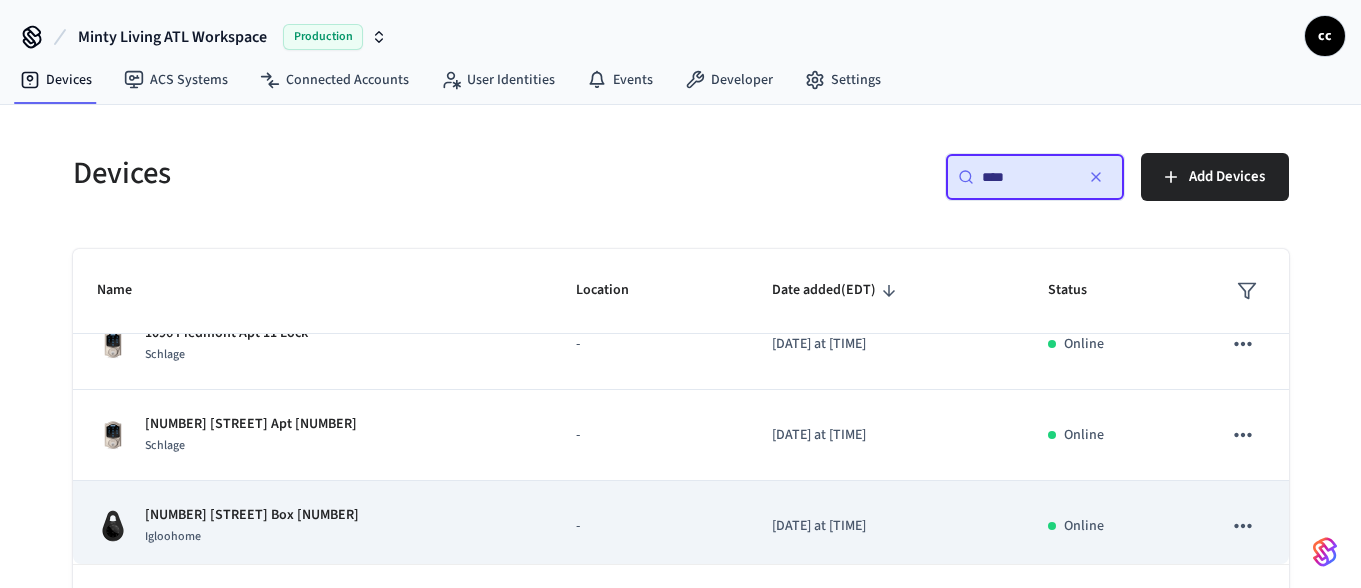 type on "****" 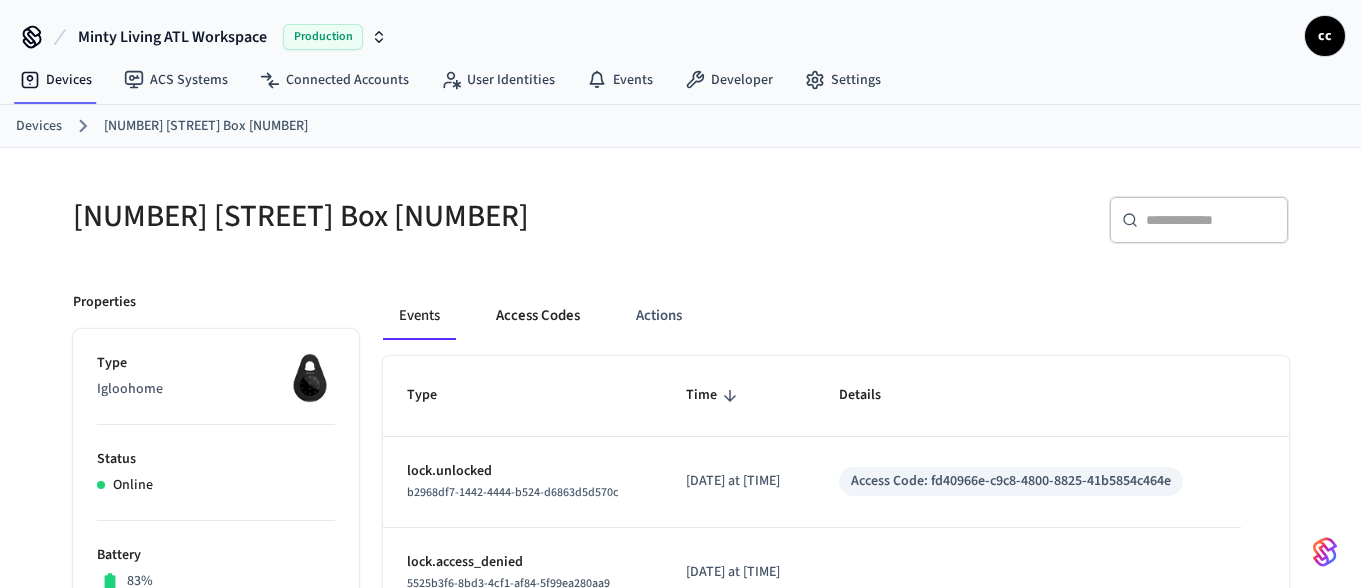 click on "Access Codes" at bounding box center (538, 316) 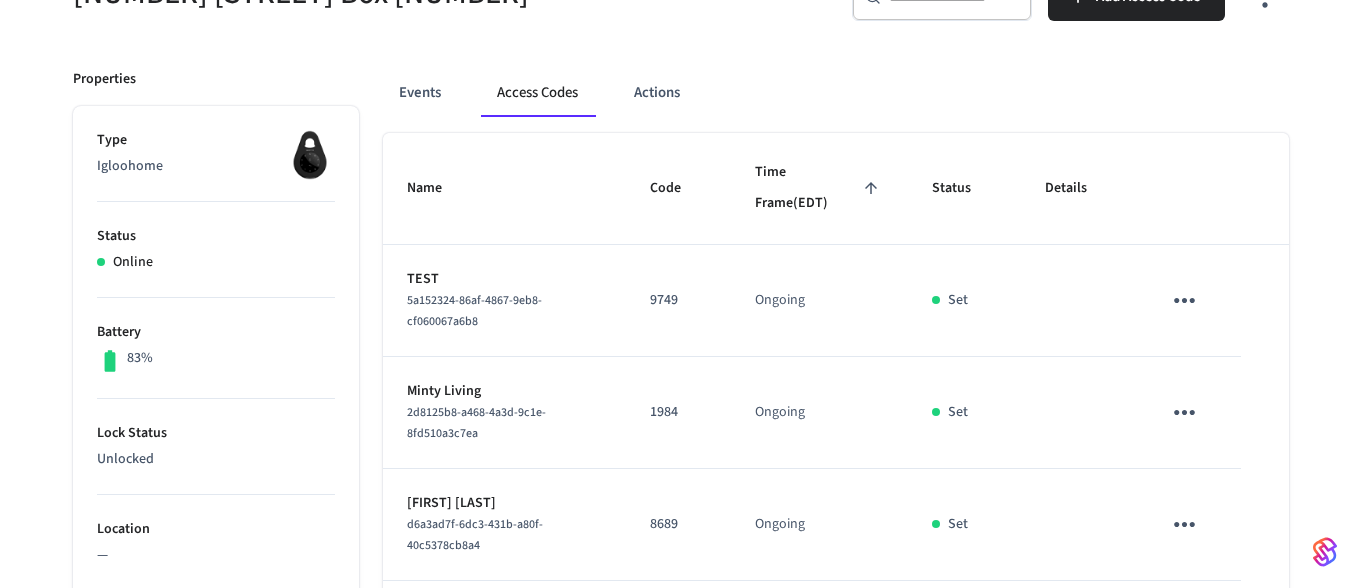 scroll, scrollTop: 238, scrollLeft: 0, axis: vertical 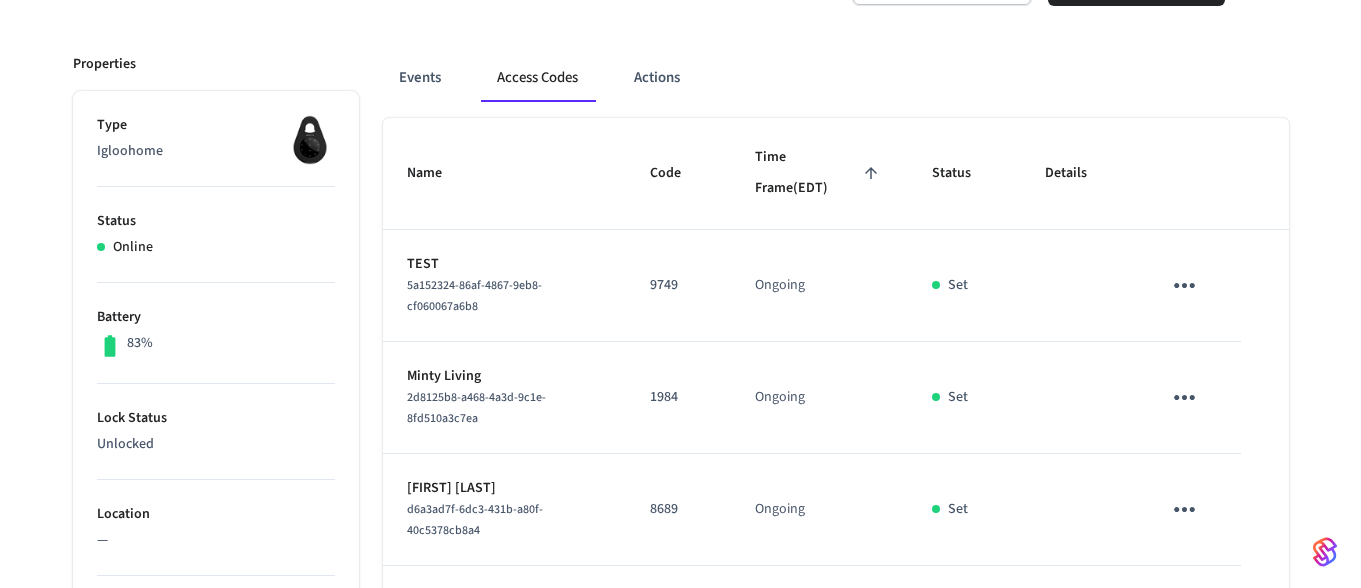 click on "Time Frame  (EDT)" at bounding box center (819, 173) 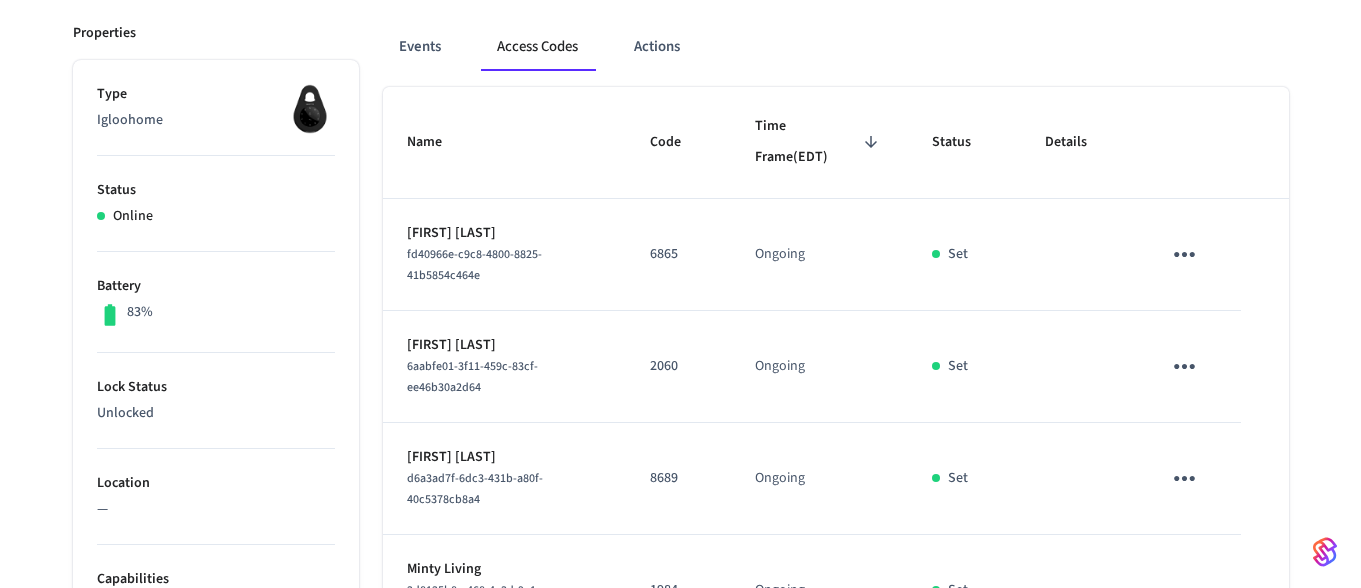 scroll, scrollTop: 266, scrollLeft: 0, axis: vertical 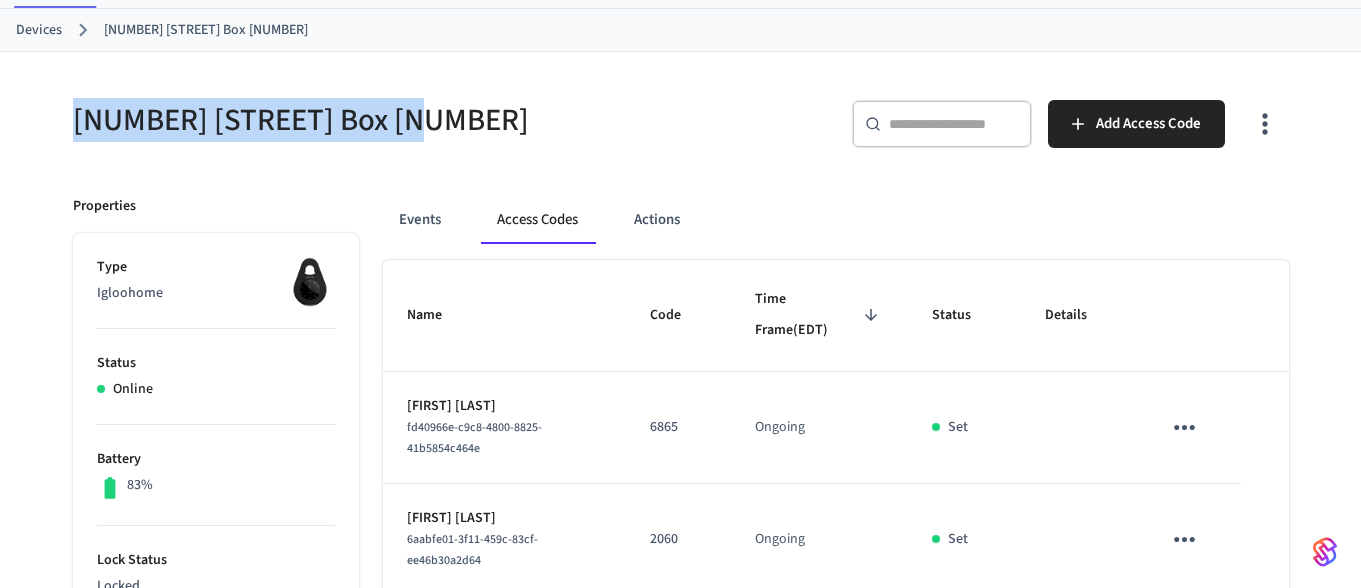 drag, startPoint x: 110, startPoint y: 120, endPoint x: 408, endPoint y: 122, distance: 298.0067 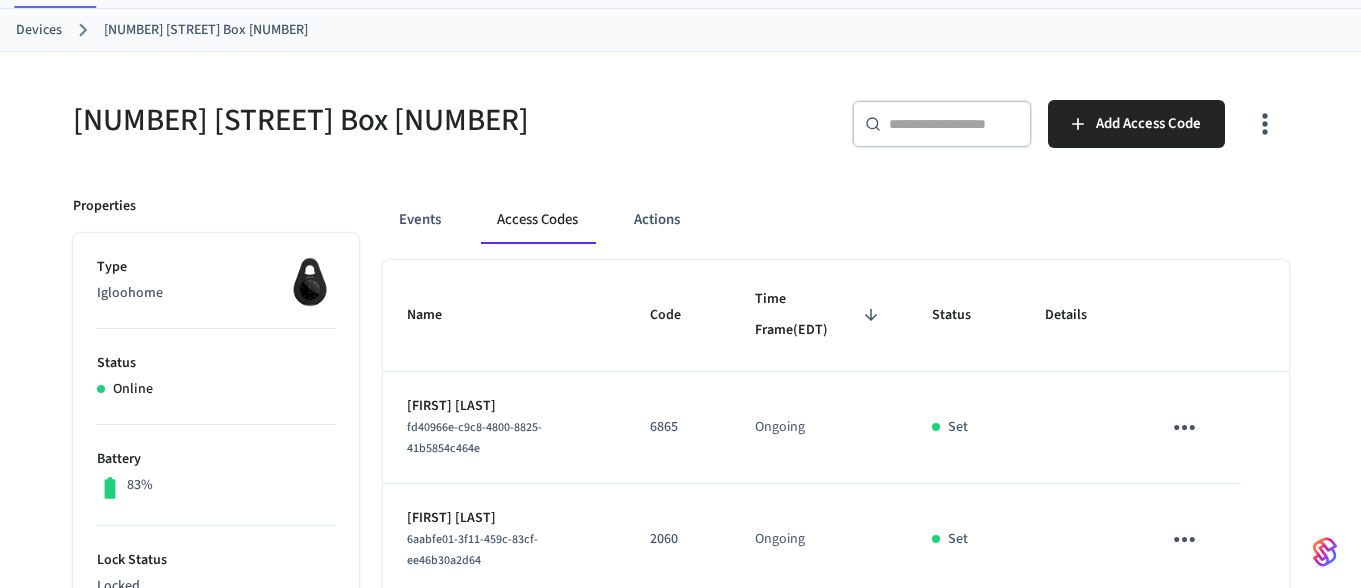 click at bounding box center [954, 124] 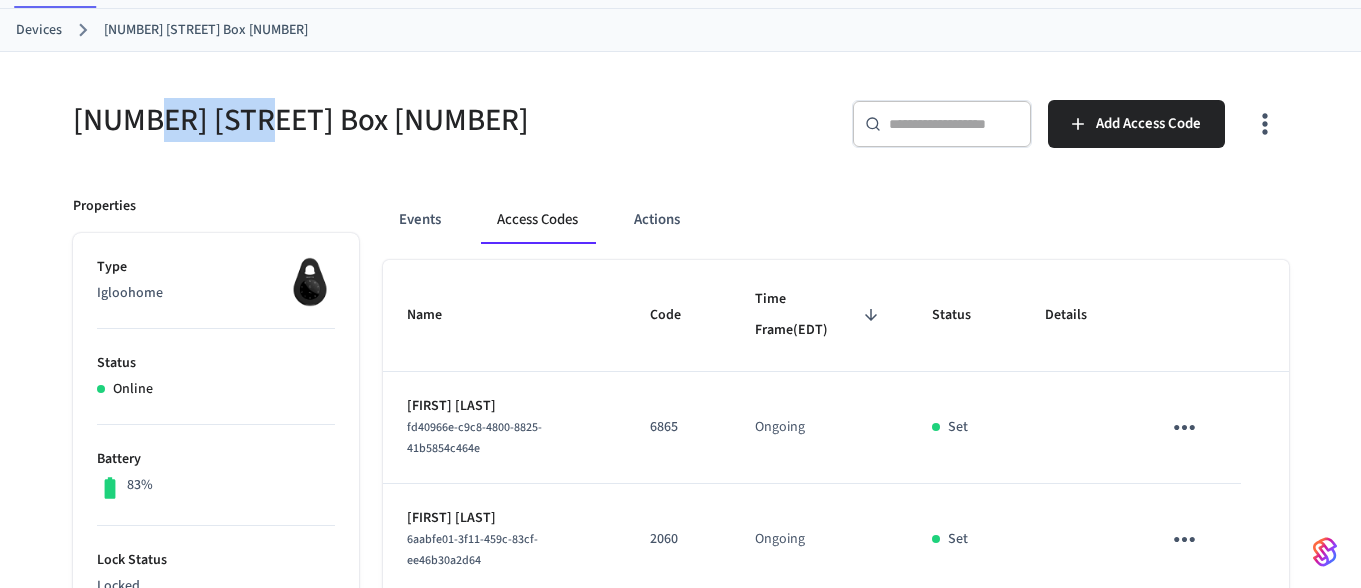 drag, startPoint x: 214, startPoint y: 119, endPoint x: 144, endPoint y: 119, distance: 70 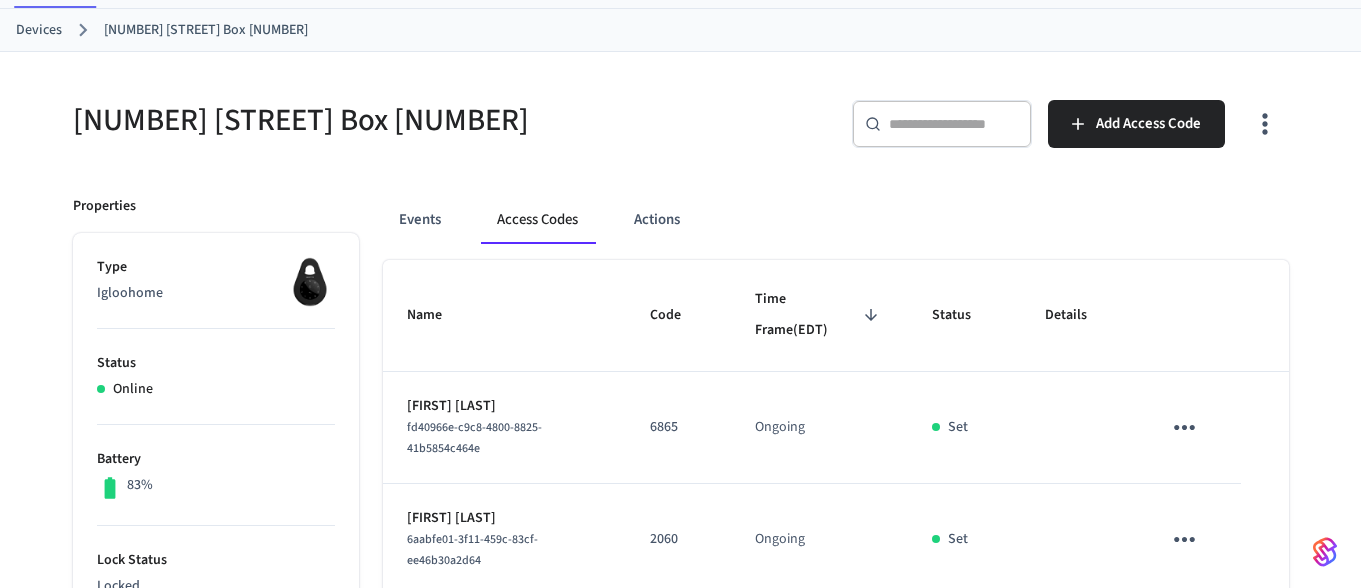 click on "Devices" at bounding box center (39, 30) 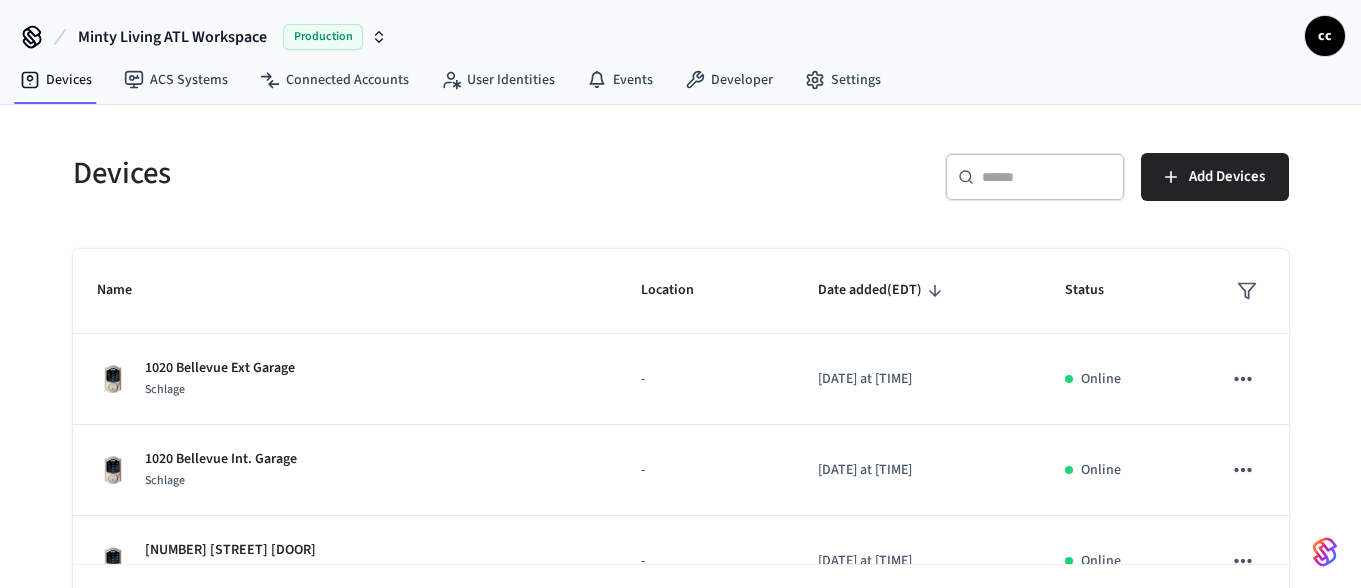 click on "​ ​" at bounding box center (1035, 177) 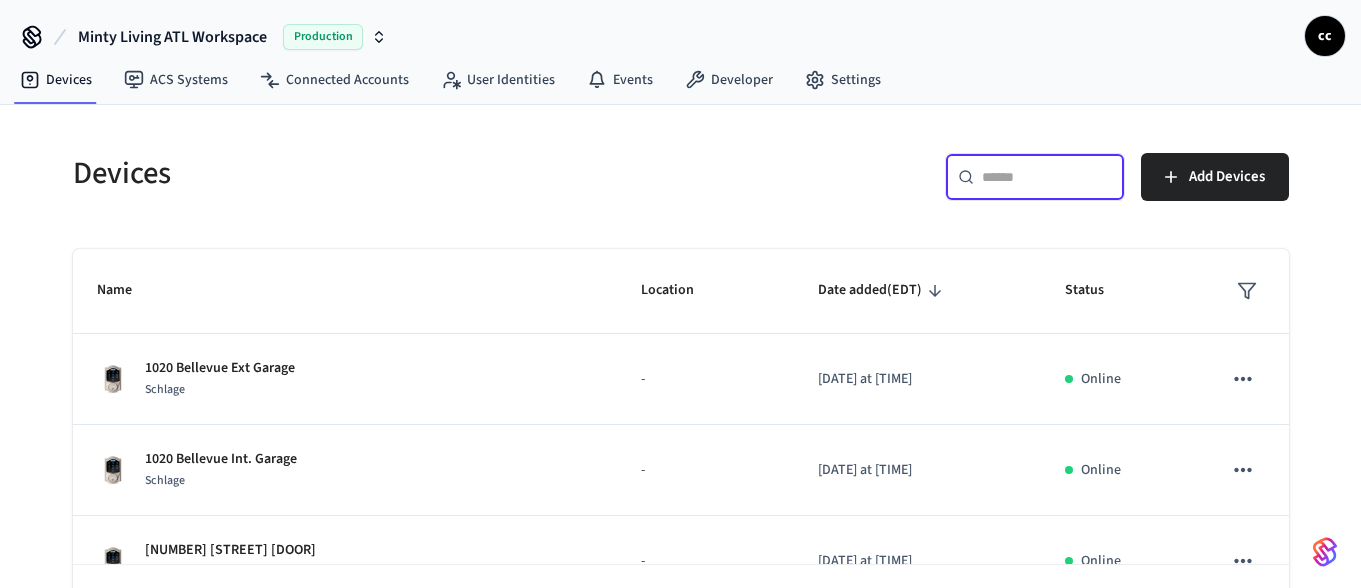 click on "​ ​" at bounding box center (1035, 177) 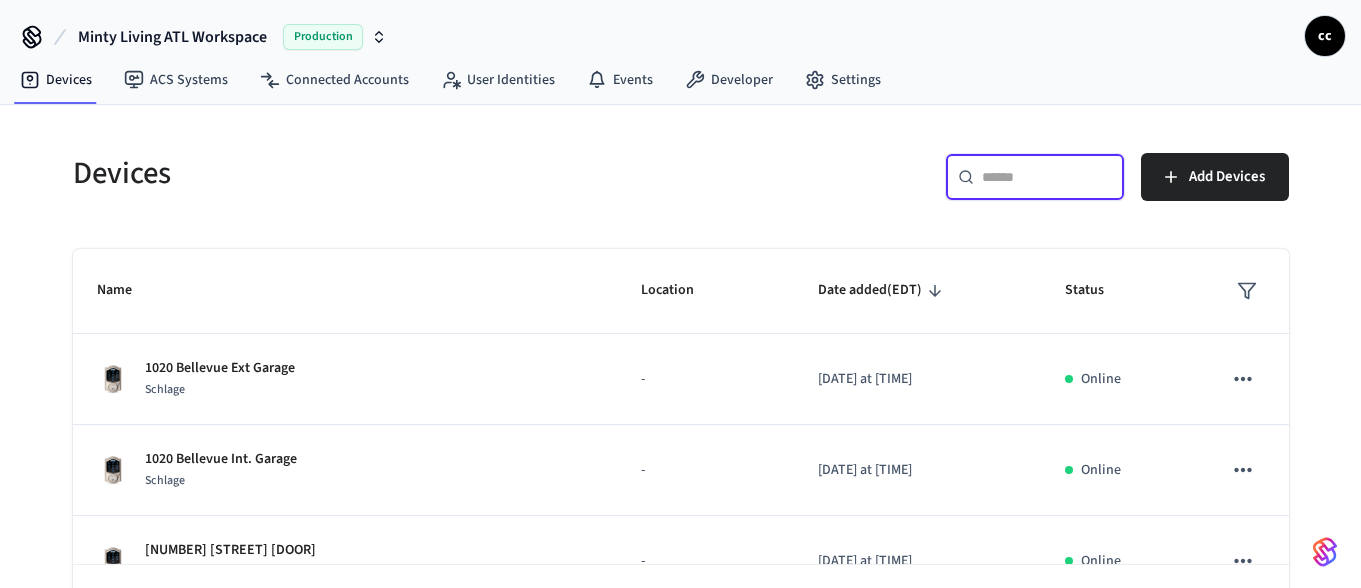 paste on "********" 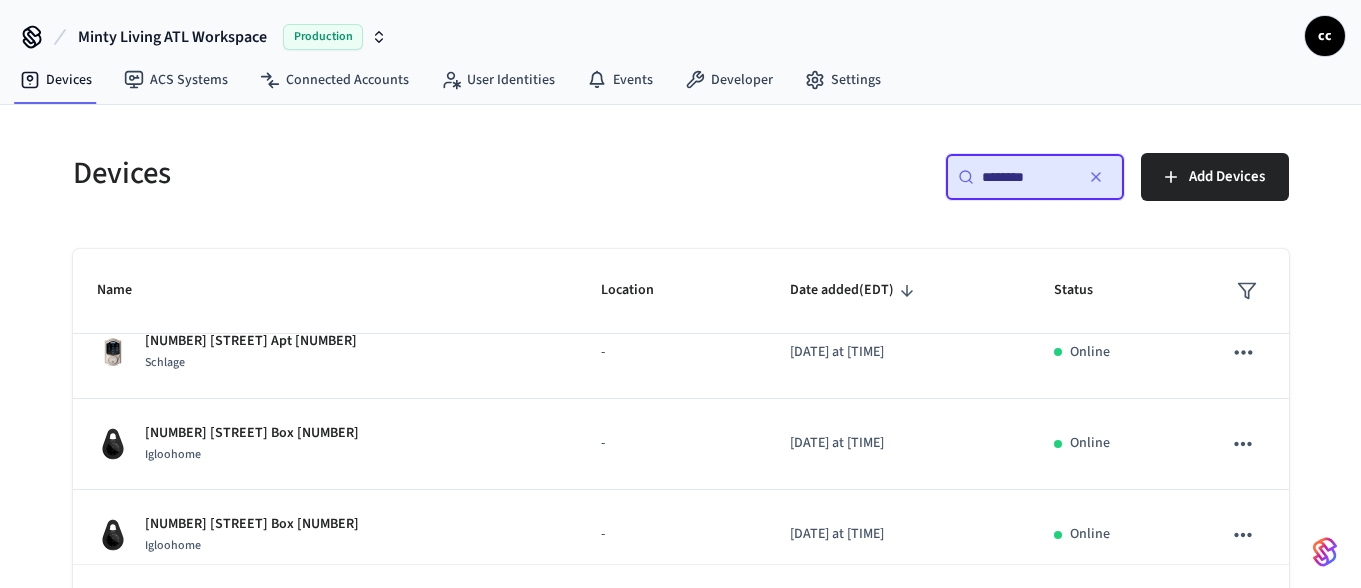 scroll, scrollTop: 392, scrollLeft: 0, axis: vertical 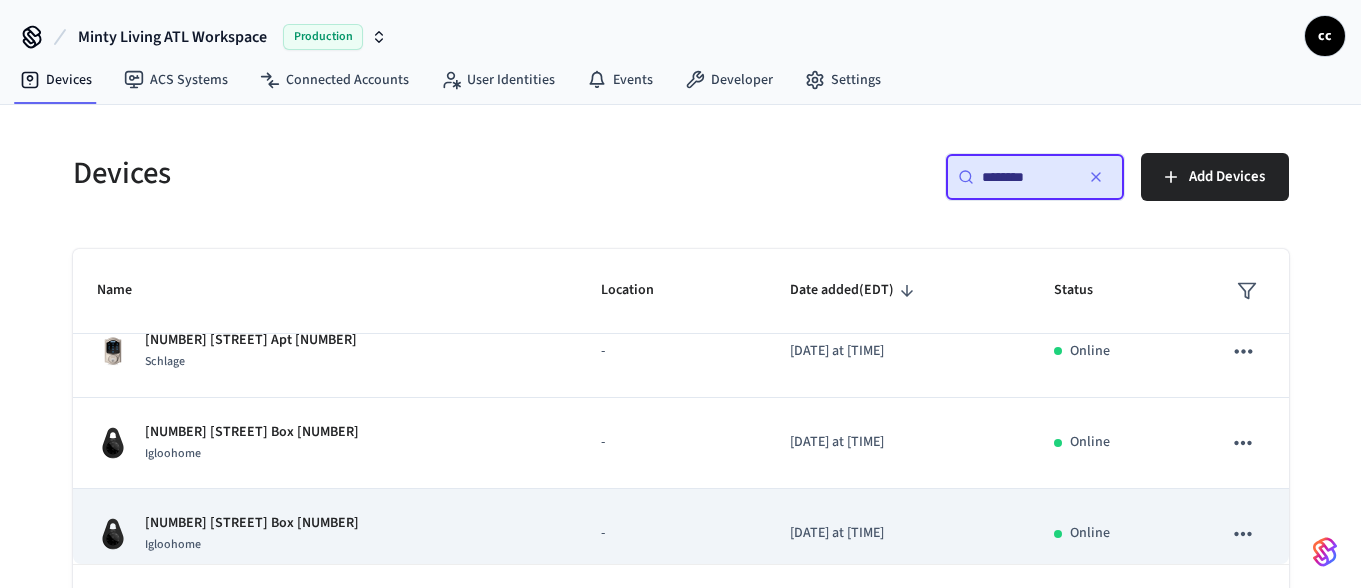 type on "********" 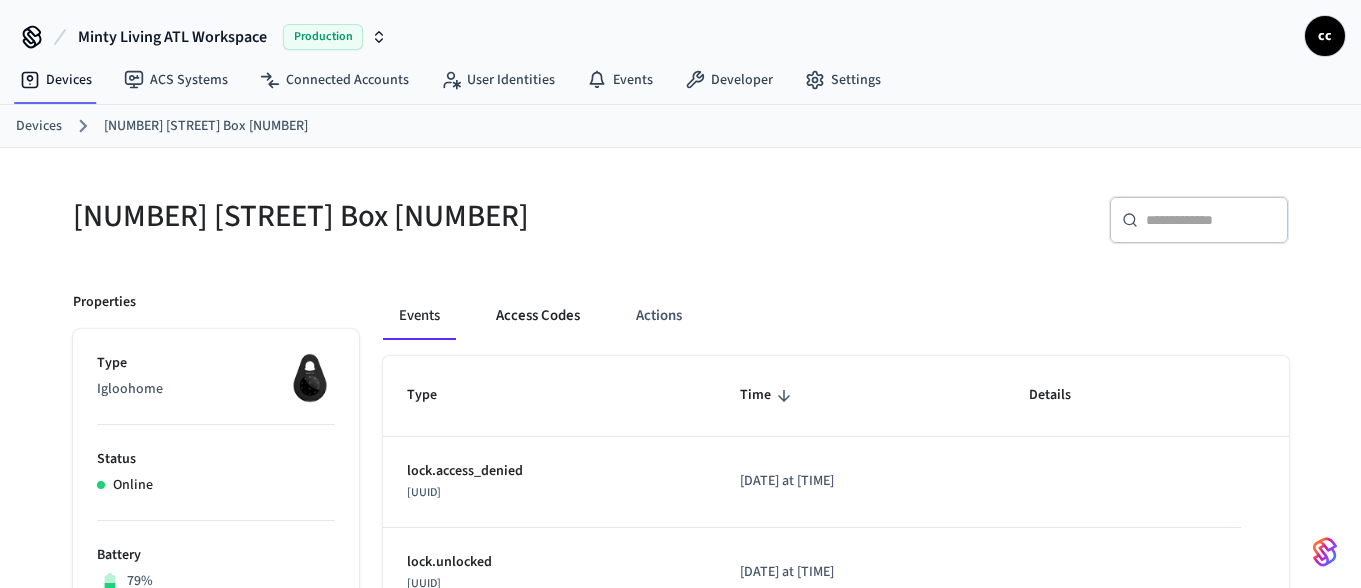 click on "Access Codes" at bounding box center [538, 316] 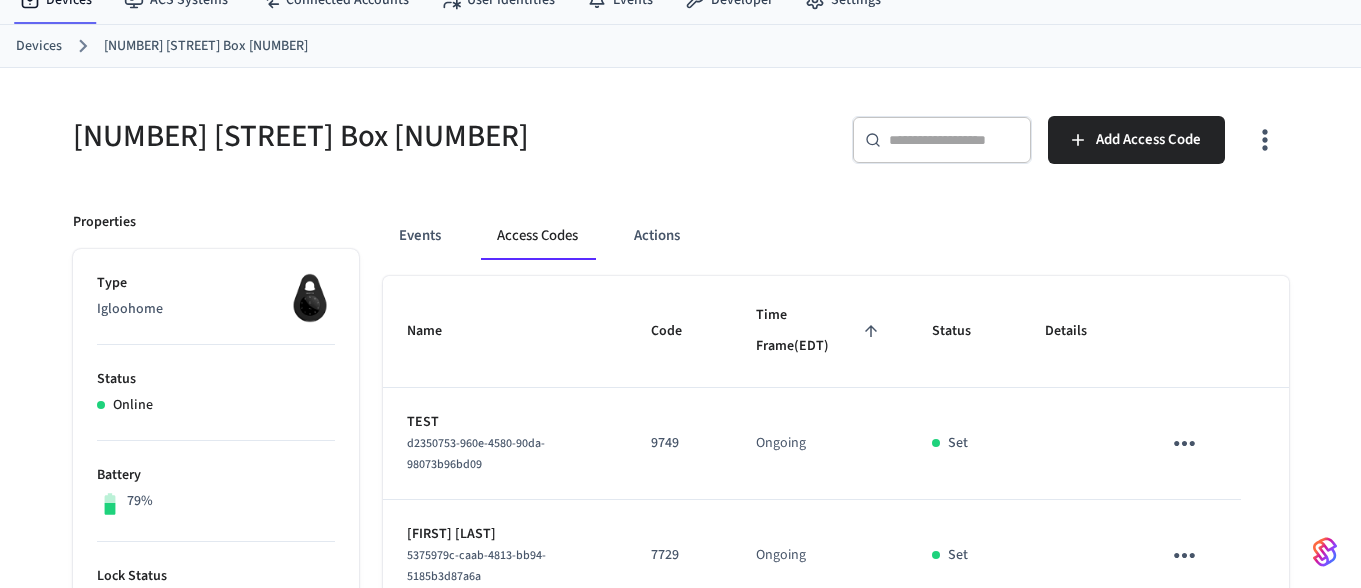scroll, scrollTop: 166, scrollLeft: 0, axis: vertical 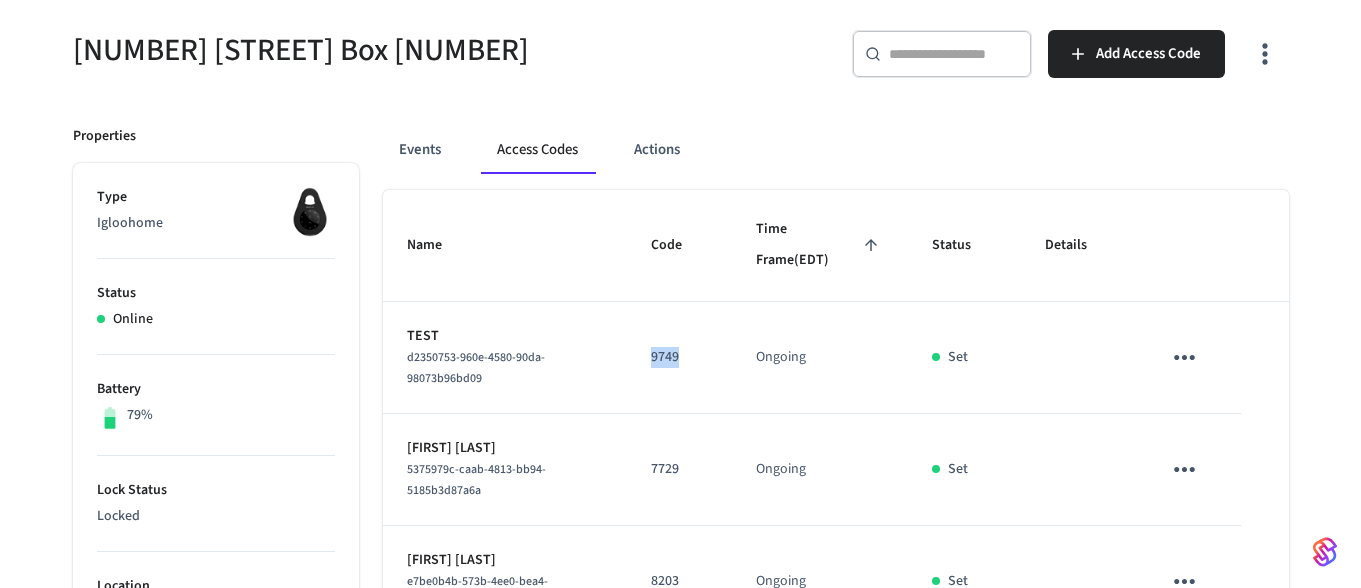 drag, startPoint x: 688, startPoint y: 369, endPoint x: 631, endPoint y: 357, distance: 58.249462 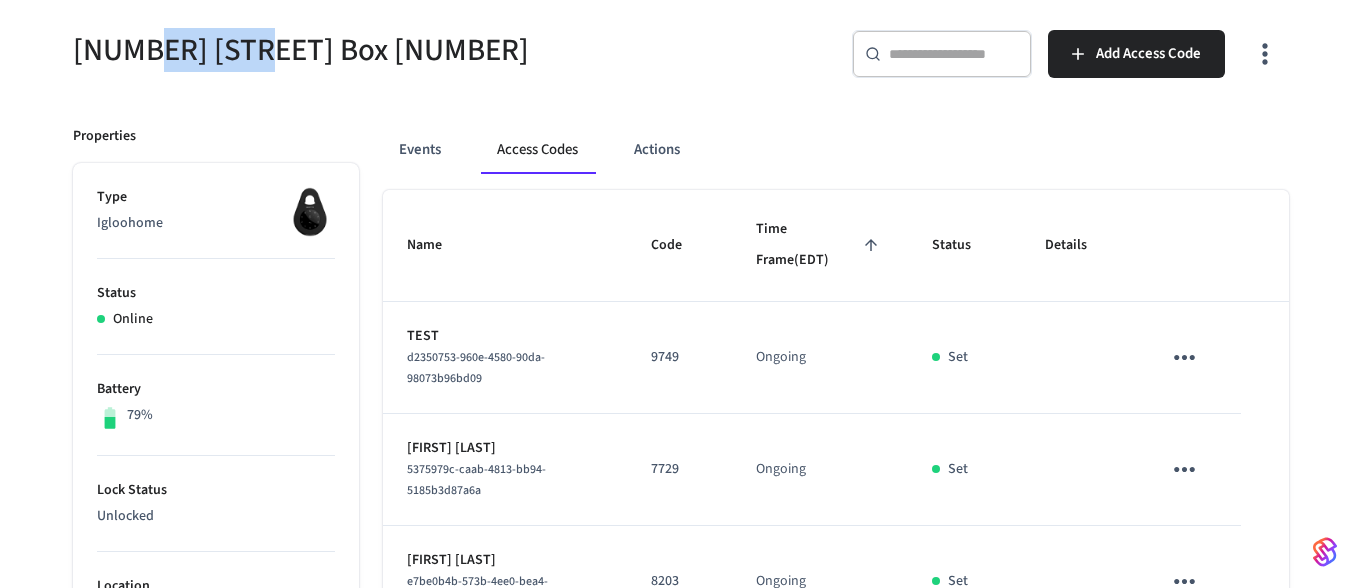 drag, startPoint x: 270, startPoint y: 46, endPoint x: 141, endPoint y: 55, distance: 129.31357 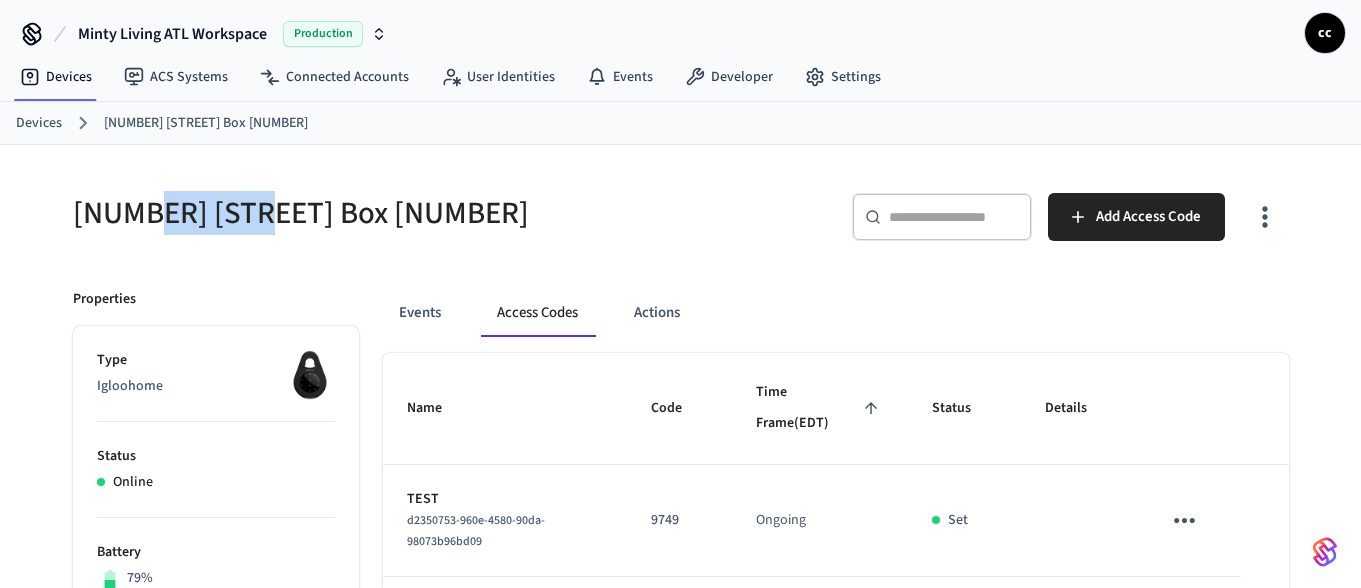scroll, scrollTop: 0, scrollLeft: 0, axis: both 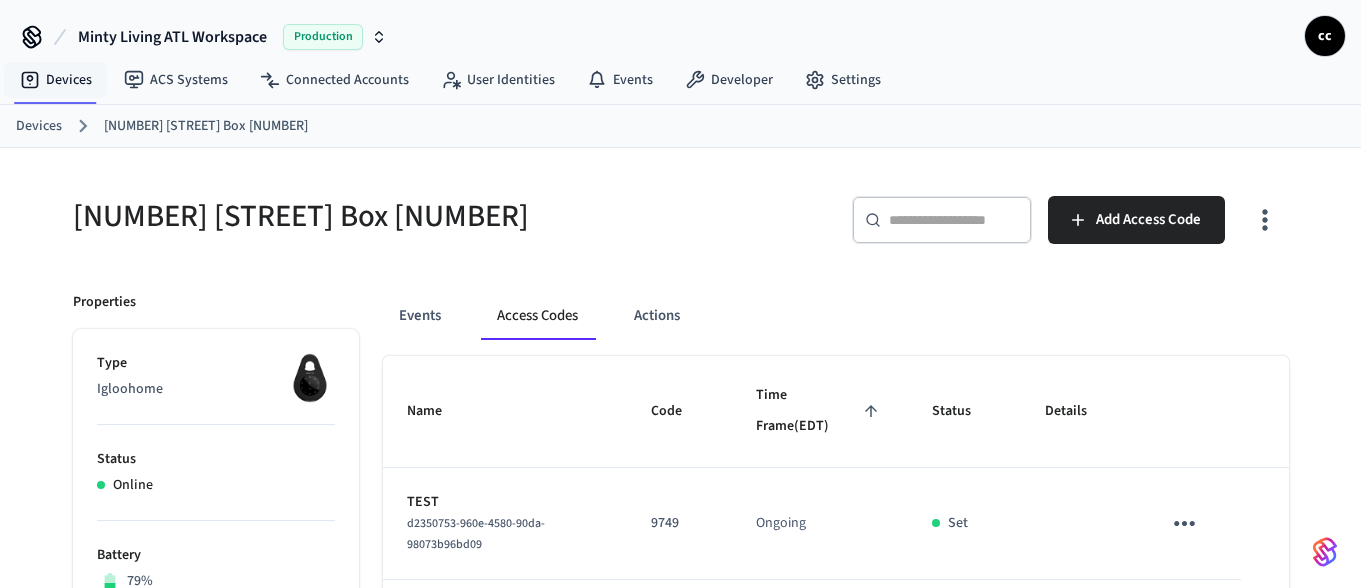 click at bounding box center (954, 220) 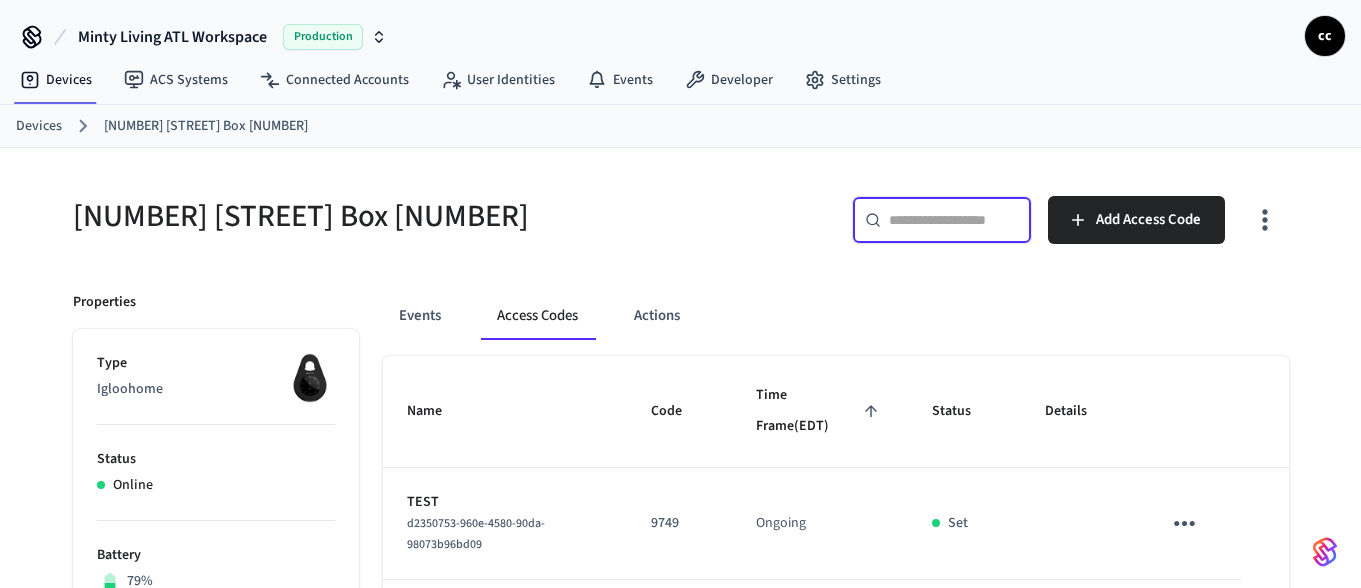 paste on "********" 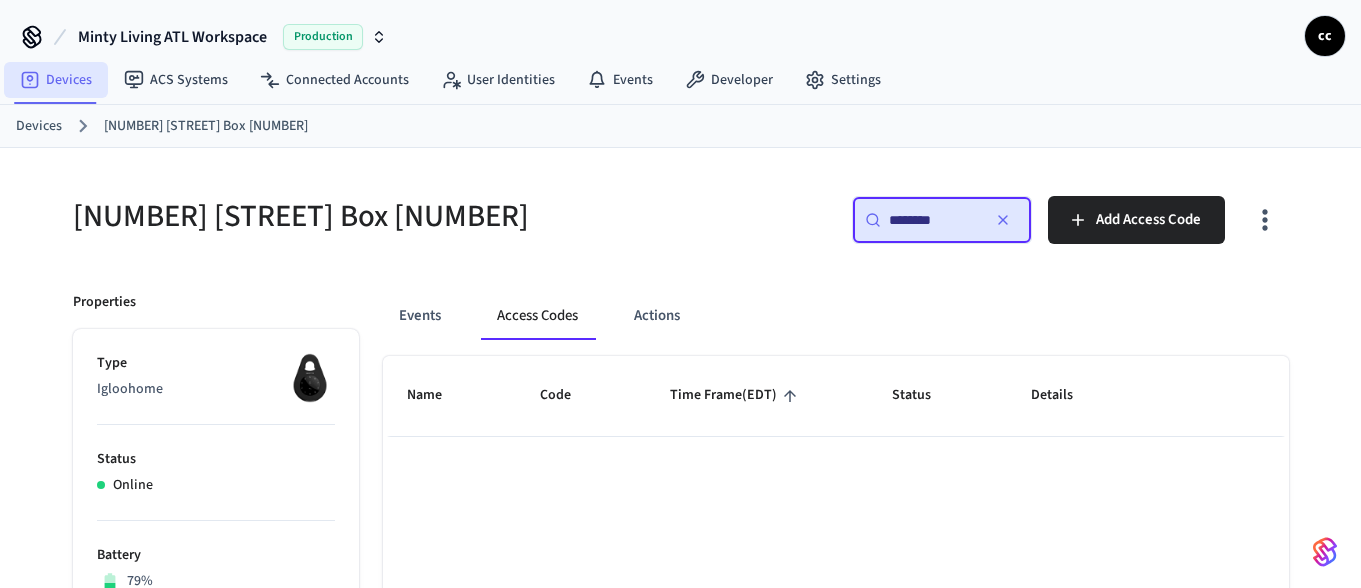 type on "********" 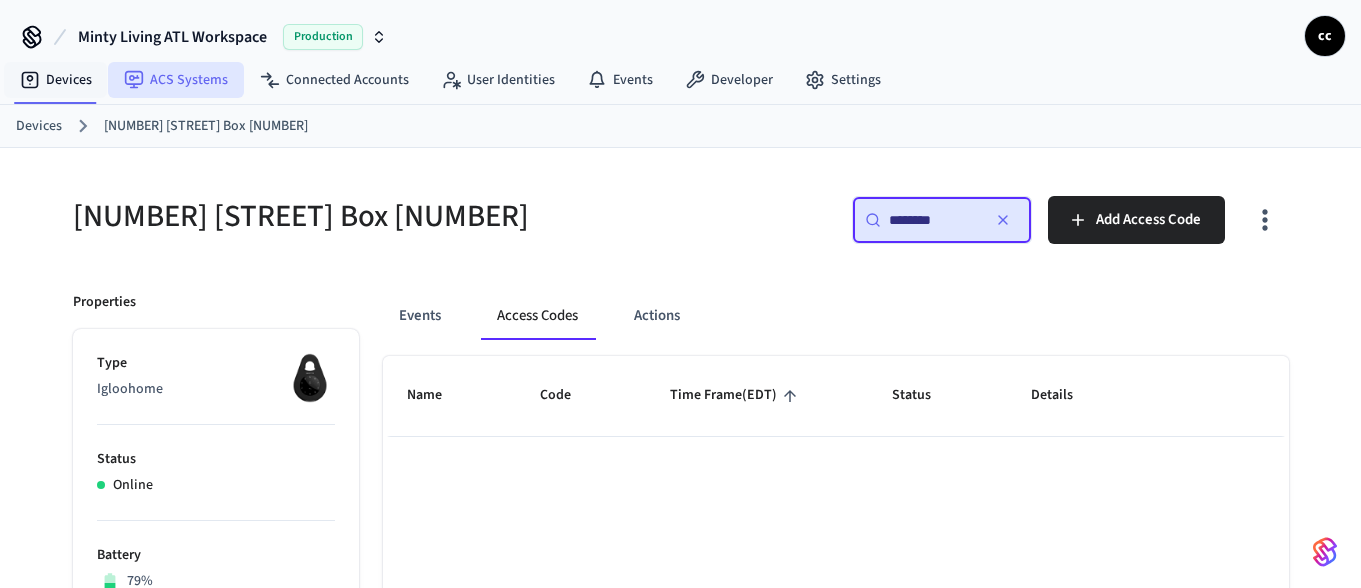 drag, startPoint x: 80, startPoint y: 83, endPoint x: 114, endPoint y: 89, distance: 34.525352 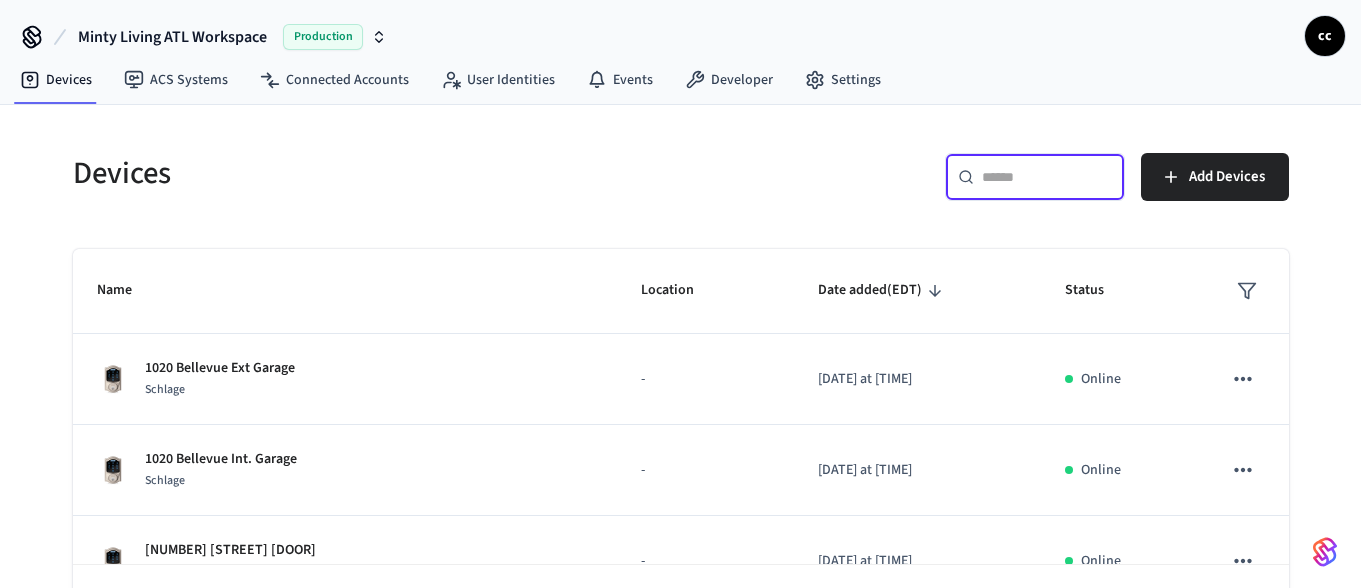 click at bounding box center (1047, 177) 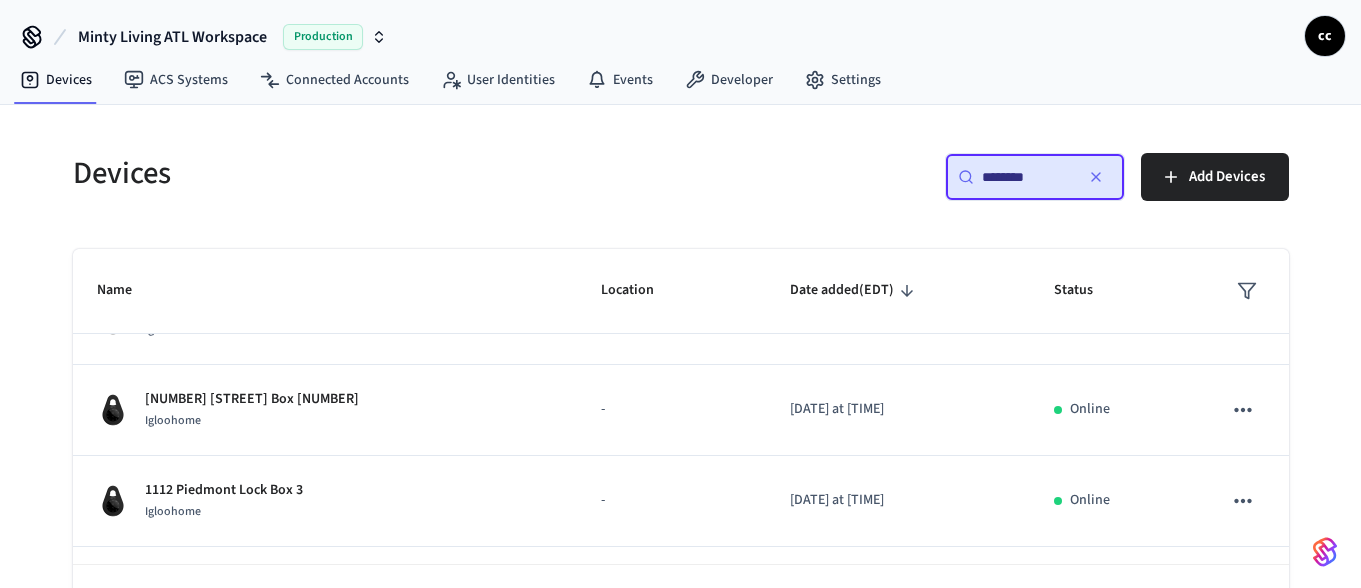 scroll, scrollTop: 524, scrollLeft: 0, axis: vertical 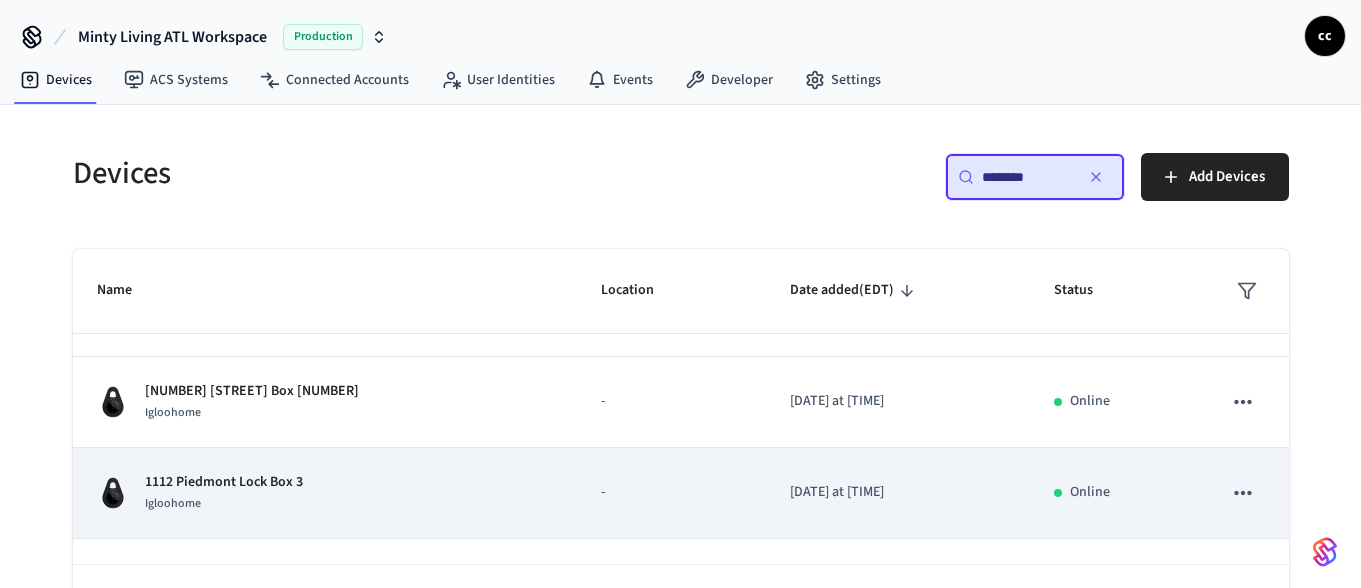type on "********" 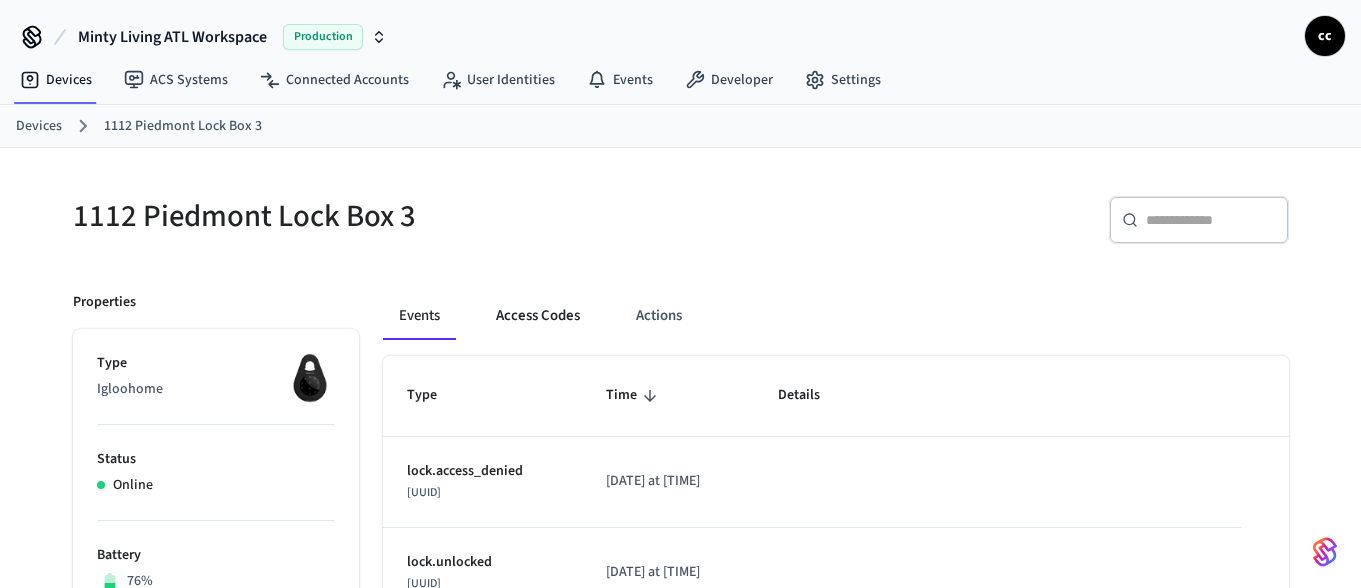 click on "Access Codes" at bounding box center [538, 316] 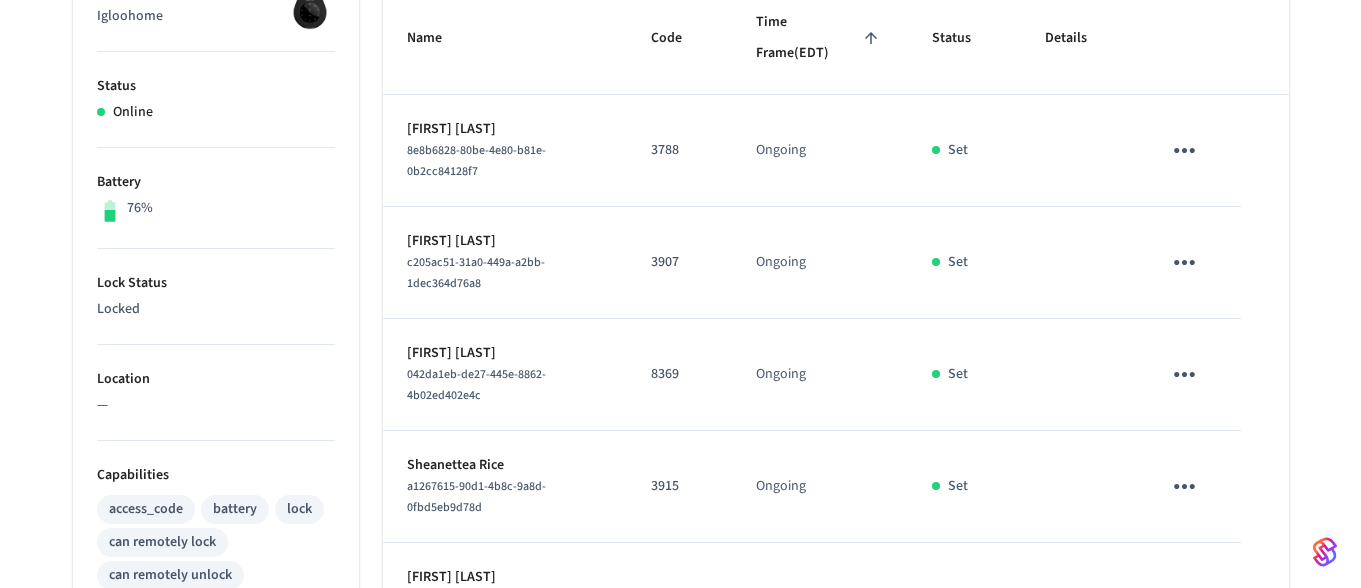 scroll, scrollTop: 346, scrollLeft: 0, axis: vertical 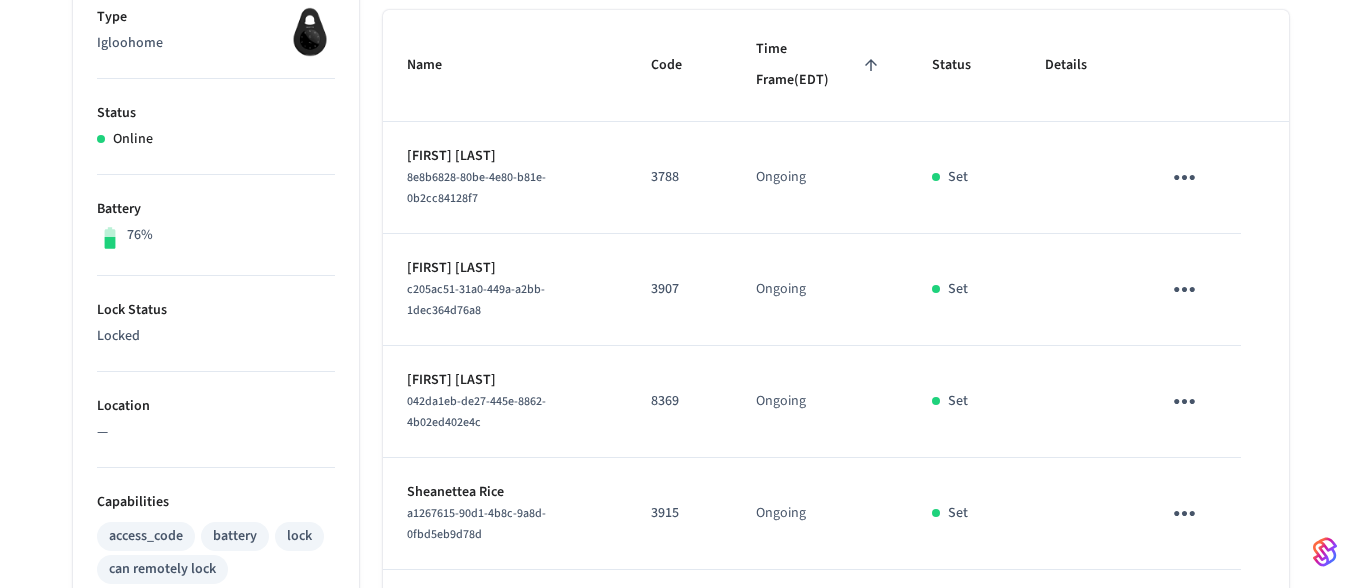 click on "Time Frame  (EDT)" at bounding box center (820, 65) 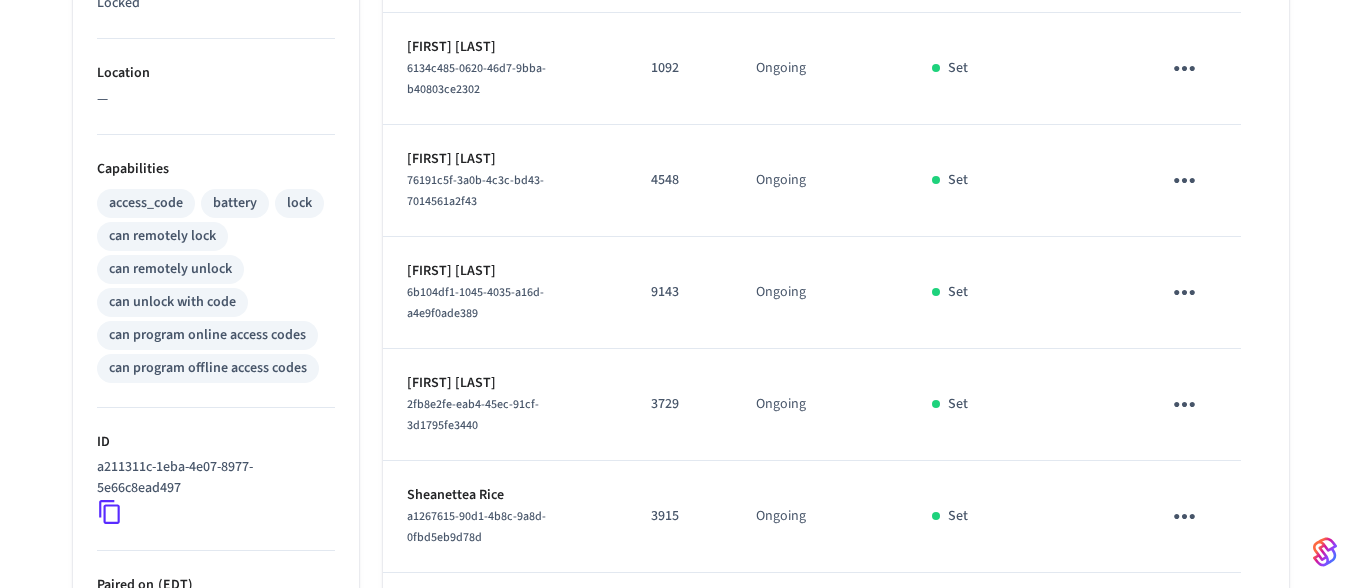 scroll, scrollTop: 1081, scrollLeft: 0, axis: vertical 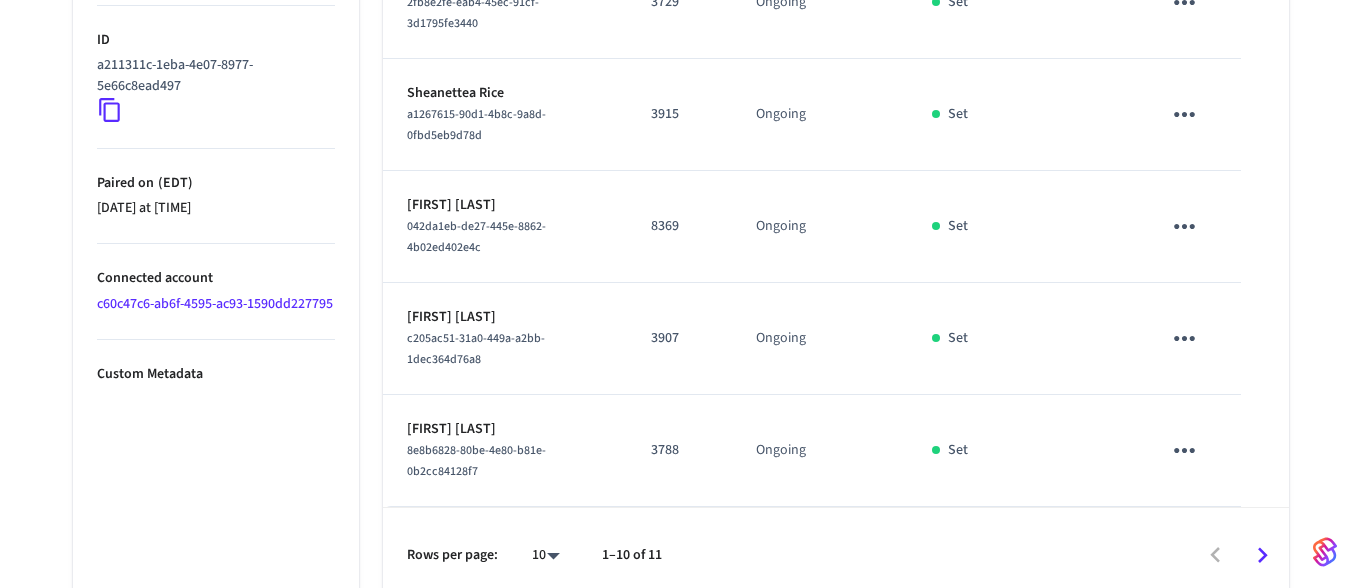 drag, startPoint x: 491, startPoint y: 410, endPoint x: 365, endPoint y: 408, distance: 126.01587 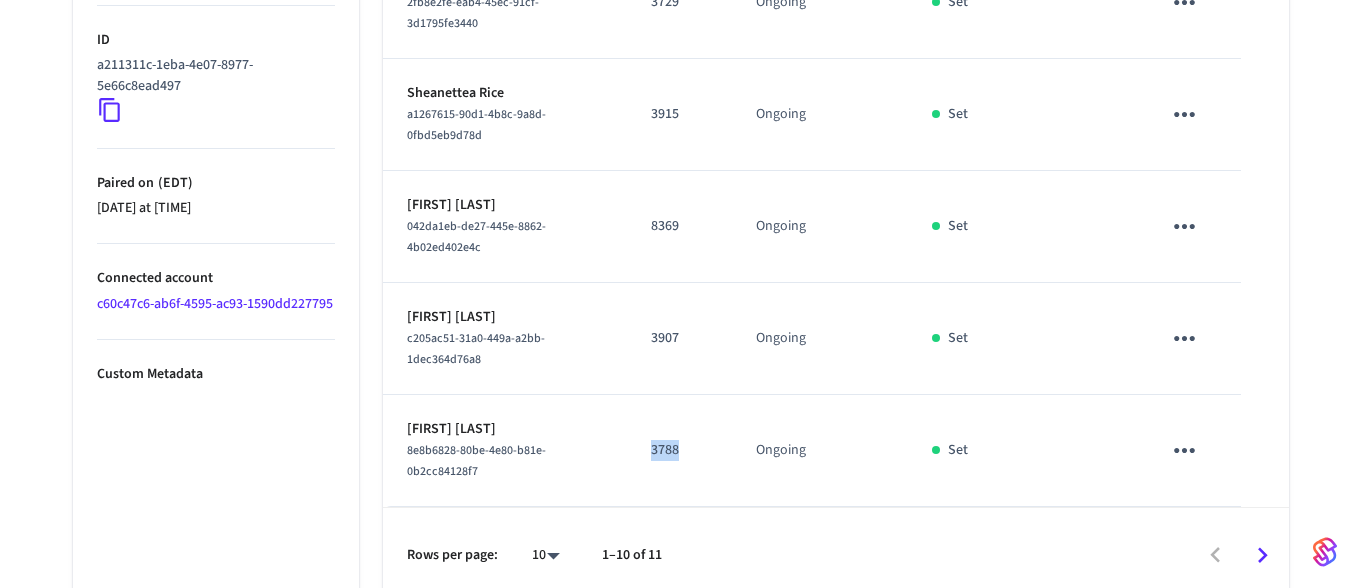 drag, startPoint x: 710, startPoint y: 437, endPoint x: 644, endPoint y: 417, distance: 68.96376 